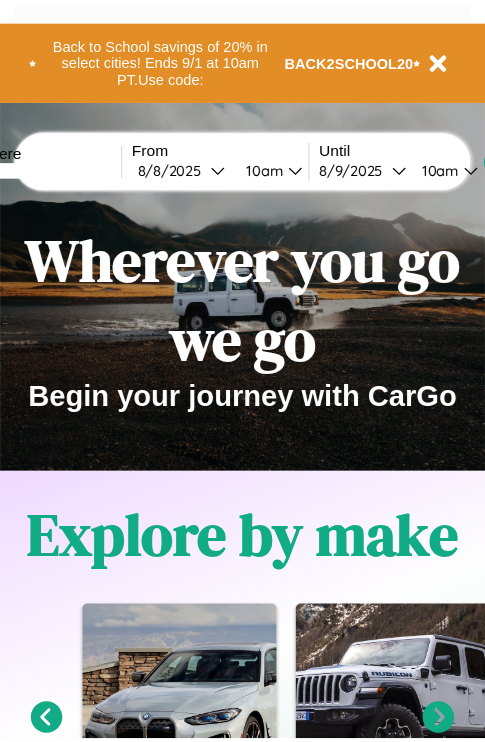 scroll, scrollTop: 0, scrollLeft: 0, axis: both 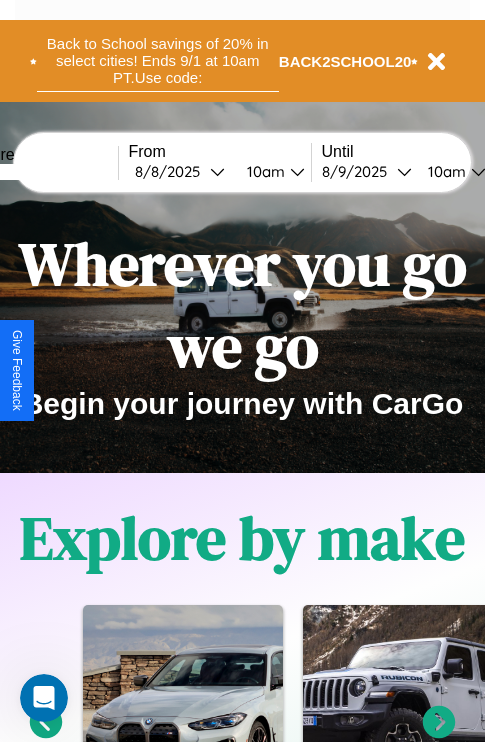 click on "Back to School savings of 20% in select cities! Ends 9/1 at 10am PT.  Use code:" at bounding box center (158, 61) 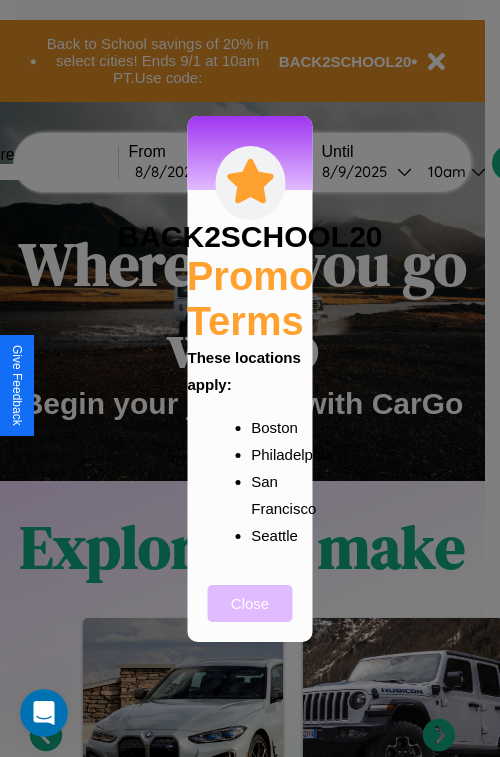 click on "Close" at bounding box center (250, 603) 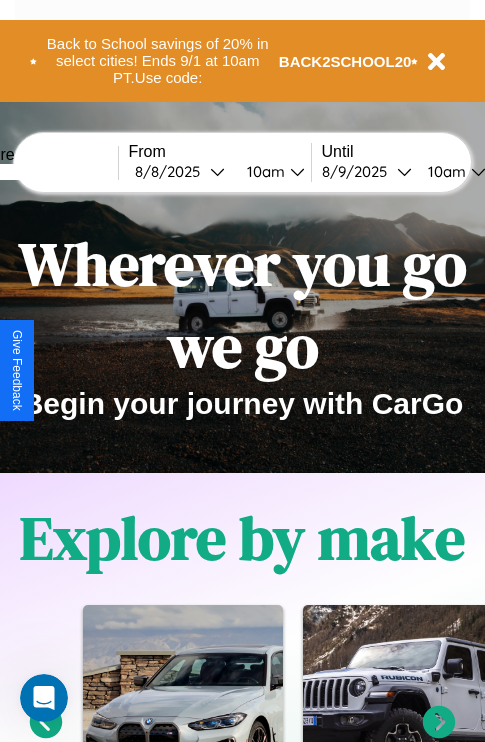 click at bounding box center (43, 172) 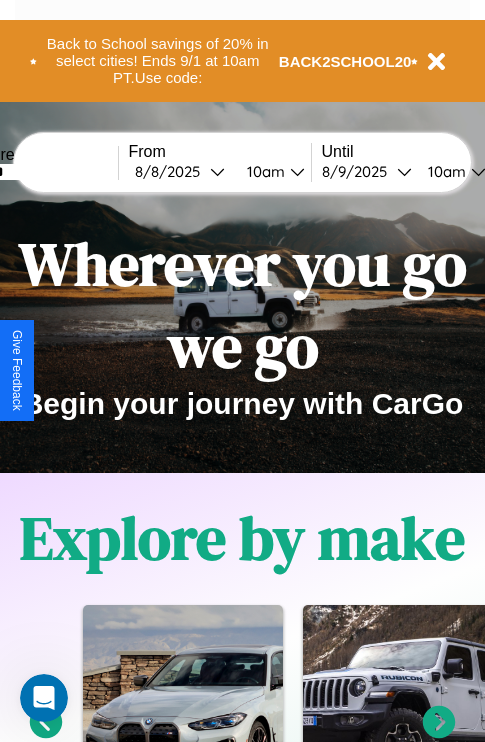 type on "******" 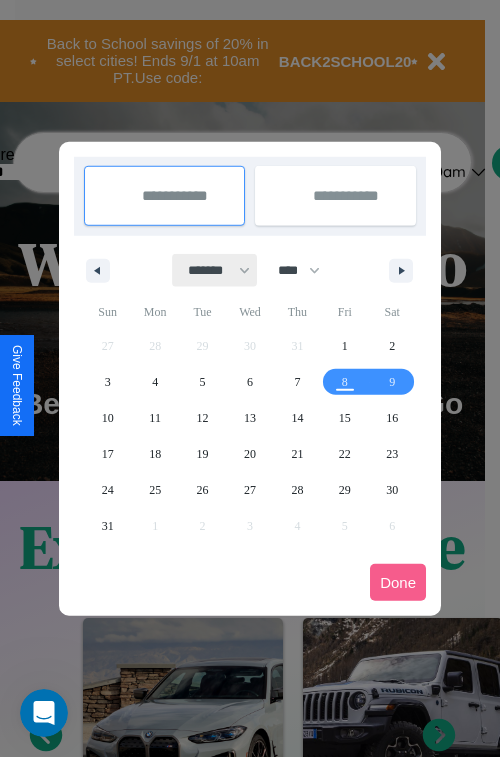click on "******* ******** ***** ***** *** **** **** ****** ********* ******* ******** ********" at bounding box center [215, 270] 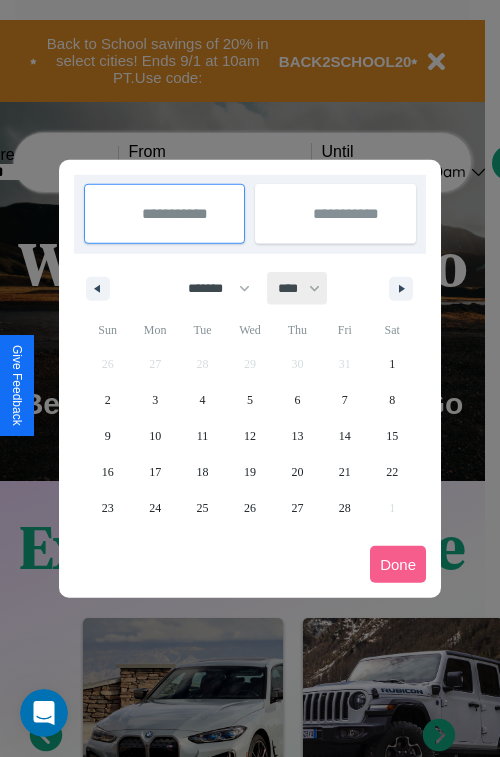 click on "**** **** **** **** **** **** **** **** **** **** **** **** **** **** **** **** **** **** **** **** **** **** **** **** **** **** **** **** **** **** **** **** **** **** **** **** **** **** **** **** **** **** **** **** **** **** **** **** **** **** **** **** **** **** **** **** **** **** **** **** **** **** **** **** **** **** **** **** **** **** **** **** **** **** **** **** **** **** **** **** **** **** **** **** **** **** **** **** **** **** **** **** **** **** **** **** **** **** **** **** **** **** **** **** **** **** **** **** **** **** **** **** **** **** **** **** **** **** **** **** ****" at bounding box center (298, 288) 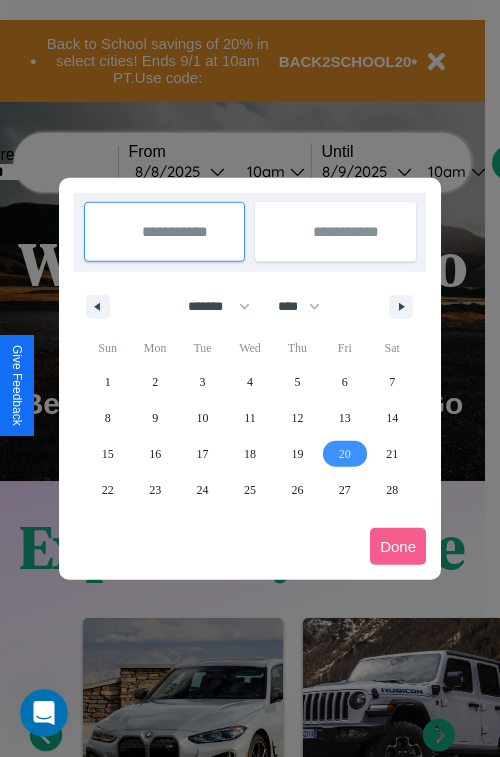 click on "20" at bounding box center [345, 454] 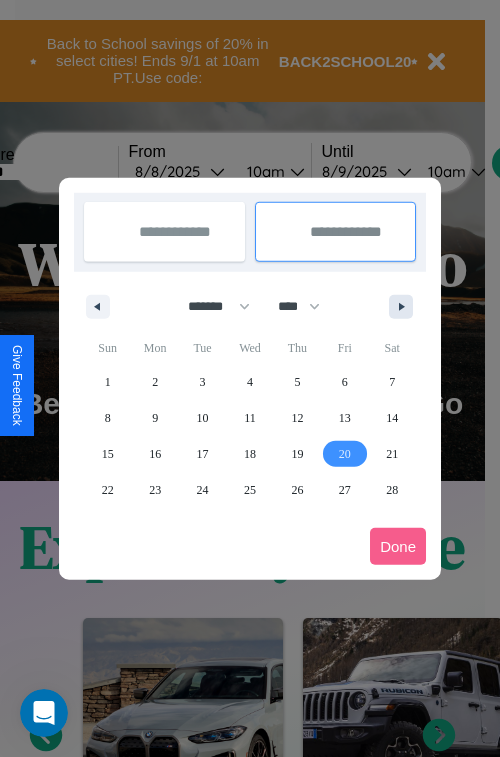 click at bounding box center [405, 307] 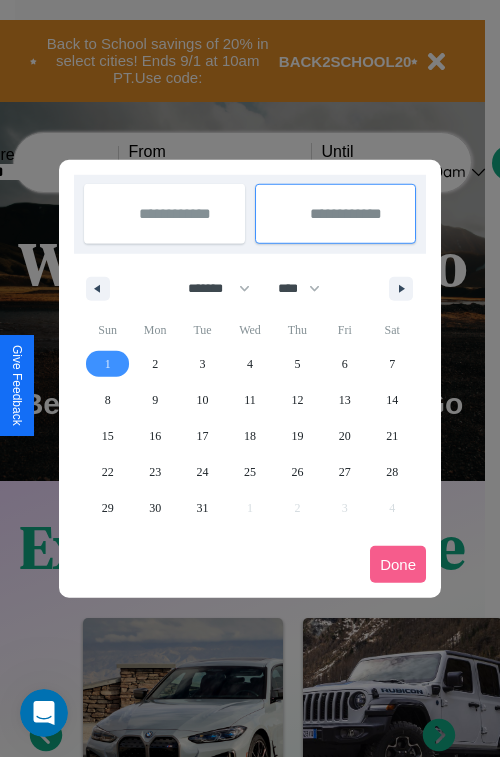 click on "1" at bounding box center [108, 364] 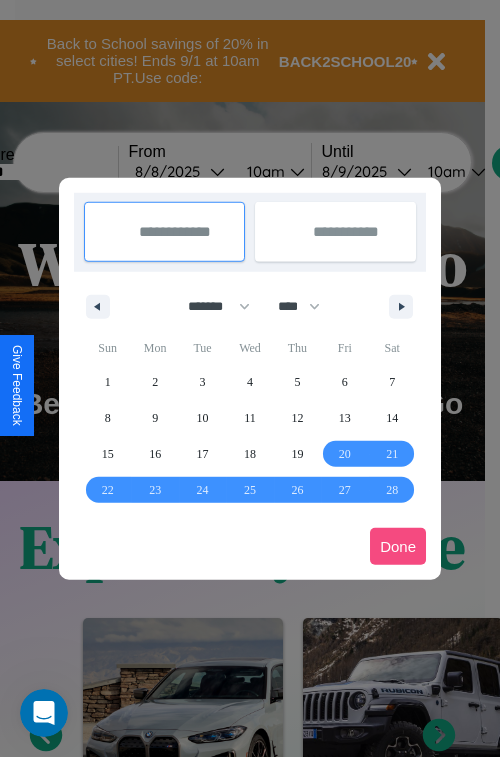 click on "Done" at bounding box center [398, 546] 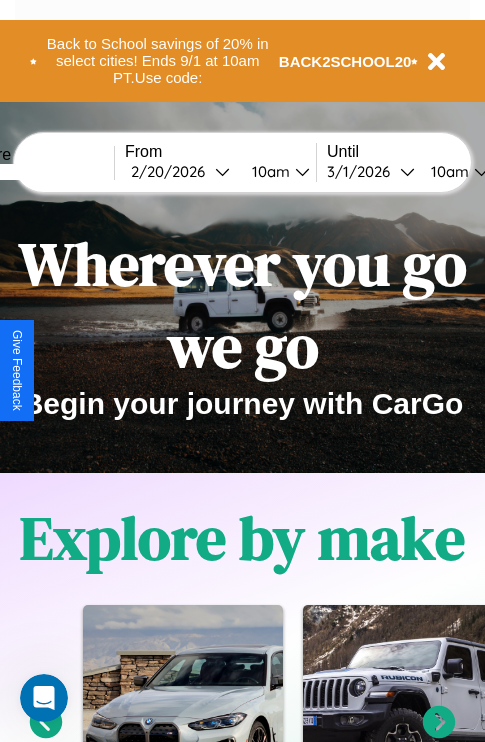 click on "10am" at bounding box center (268, 171) 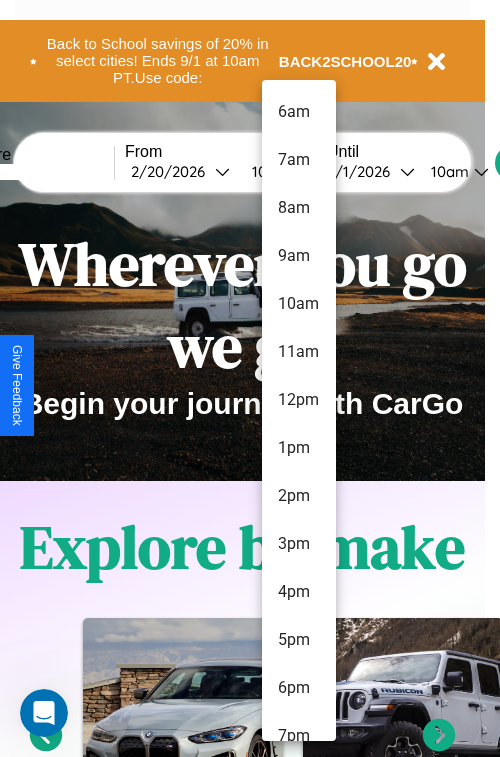 click on "2pm" at bounding box center (299, 496) 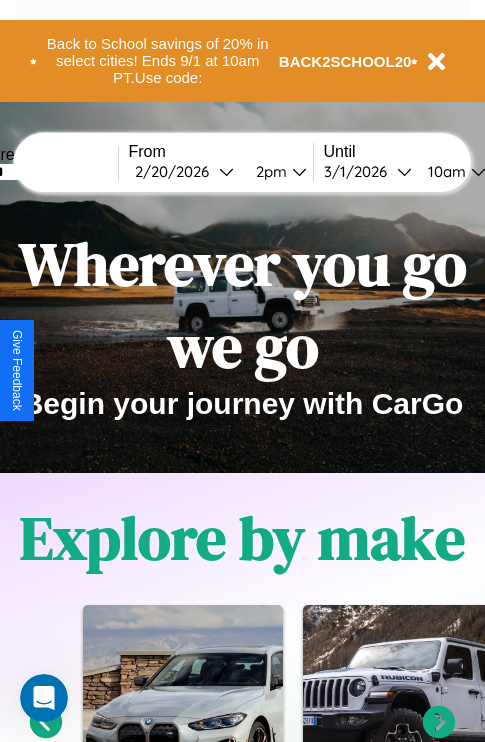 click on "10am" at bounding box center (444, 171) 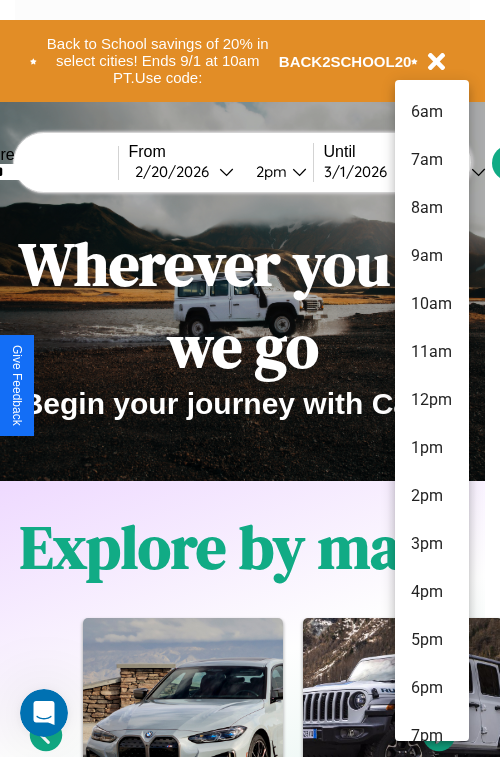 click on "7am" at bounding box center (432, 160) 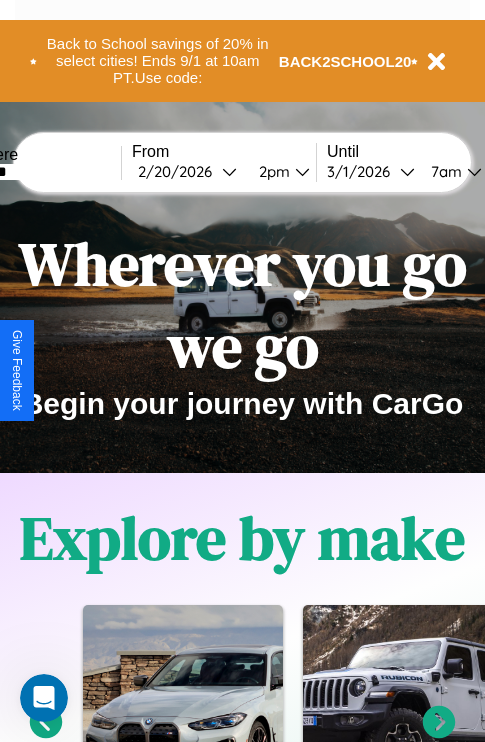 scroll, scrollTop: 0, scrollLeft: 65, axis: horizontal 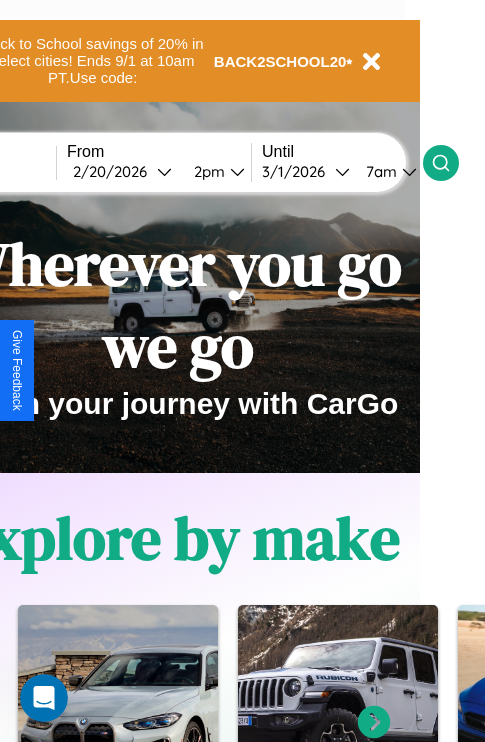 click 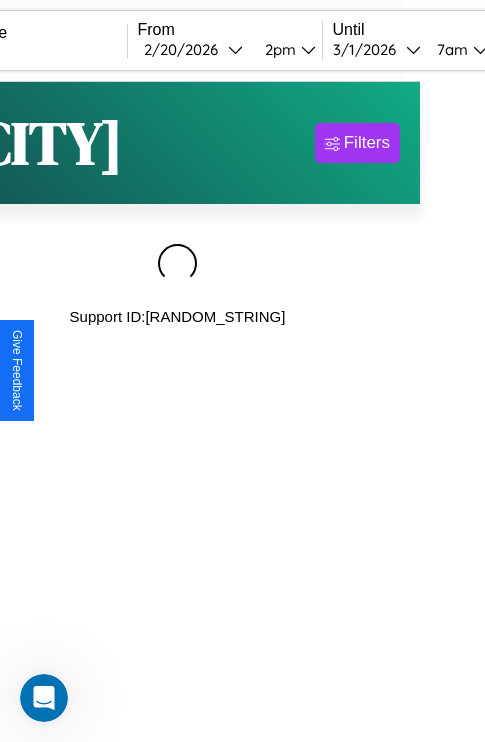 scroll, scrollTop: 0, scrollLeft: 0, axis: both 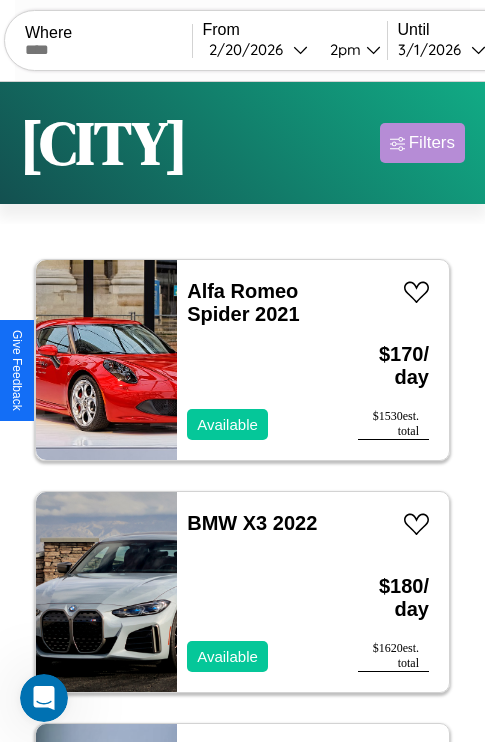 click on "Filters" at bounding box center [432, 143] 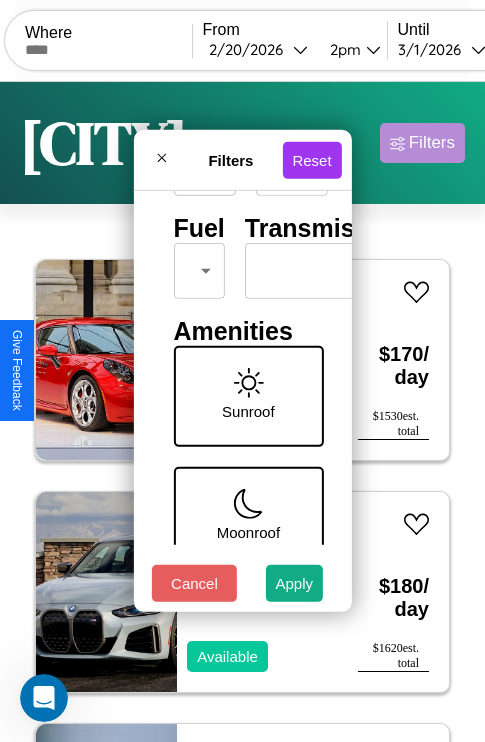 scroll, scrollTop: 288, scrollLeft: 0, axis: vertical 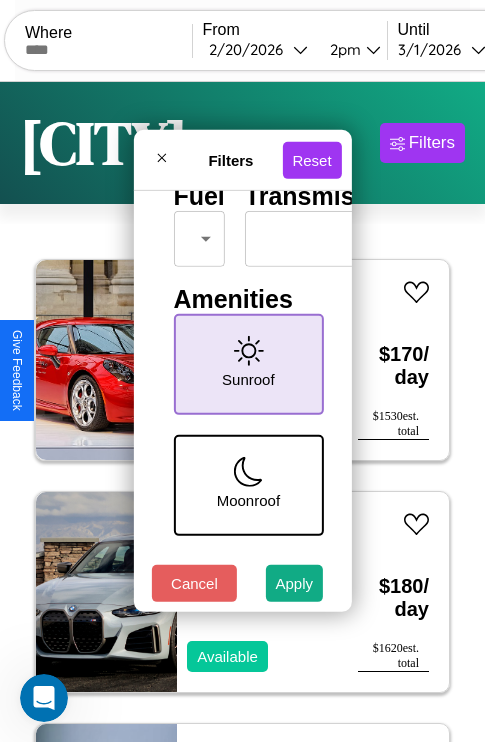 click 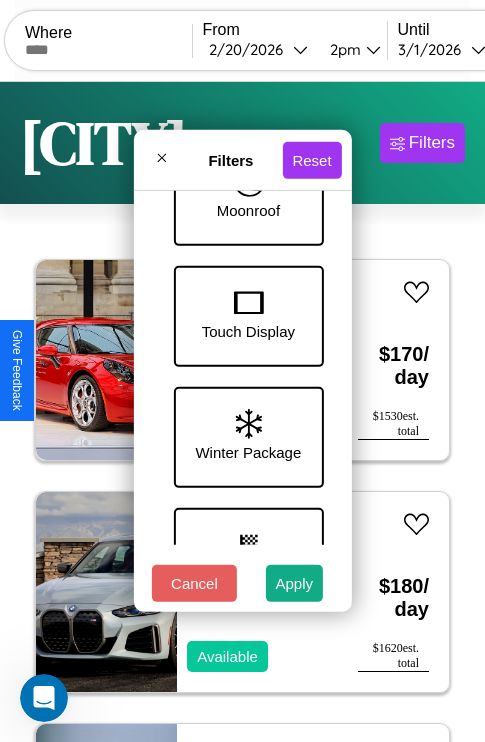 scroll, scrollTop: 893, scrollLeft: 0, axis: vertical 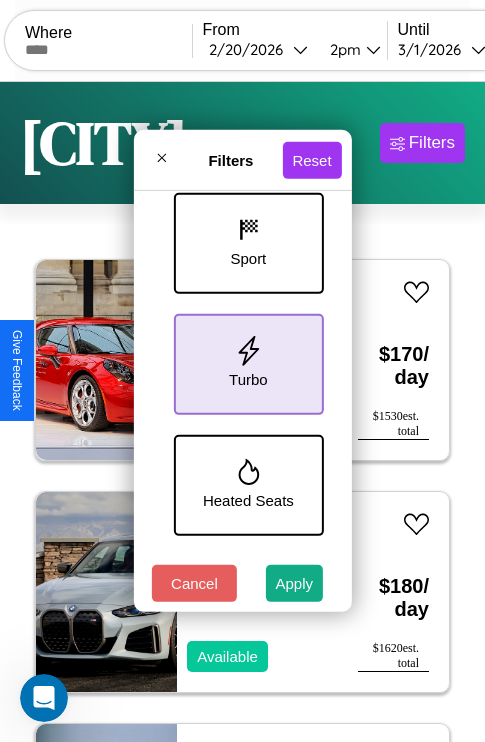 click 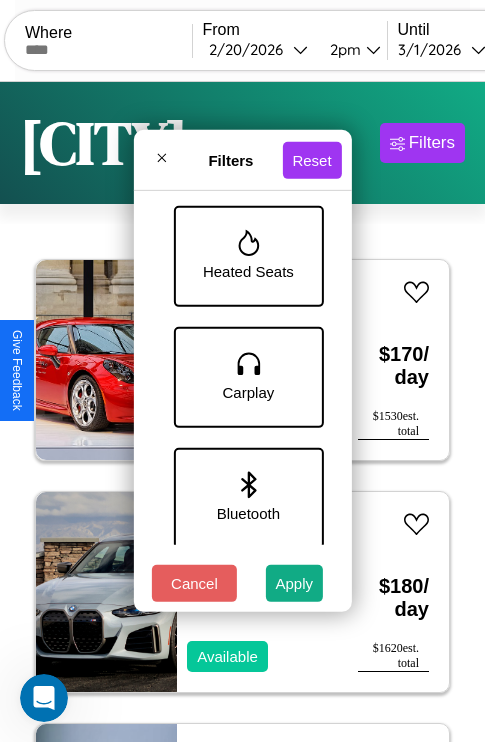 scroll, scrollTop: 1135, scrollLeft: 0, axis: vertical 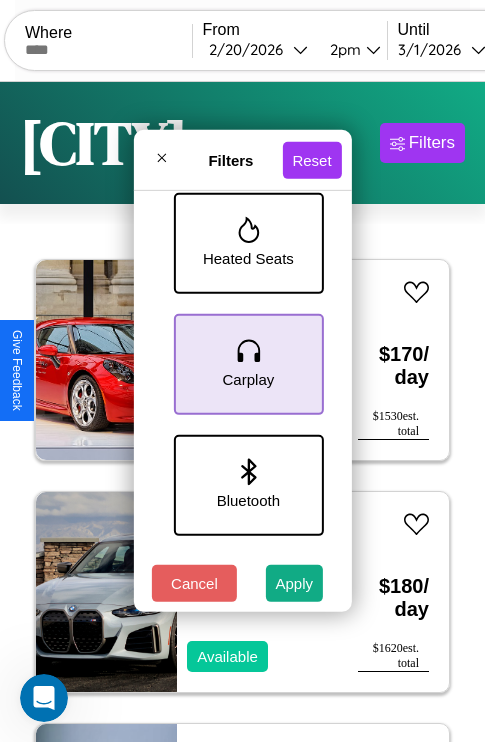click 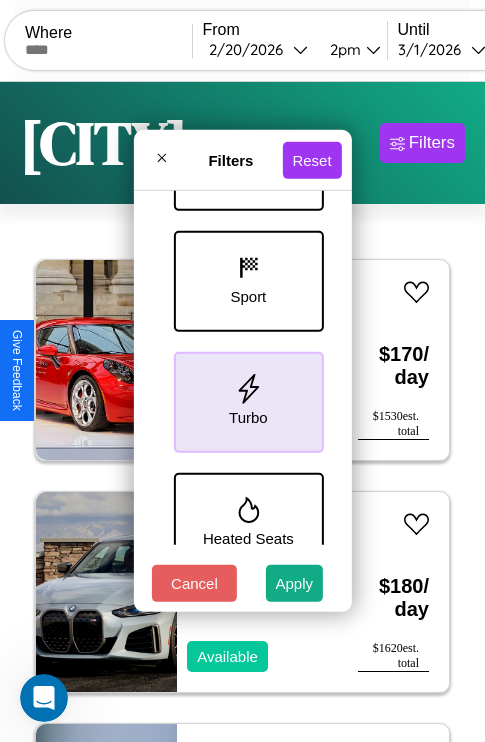 scroll, scrollTop: 651, scrollLeft: 0, axis: vertical 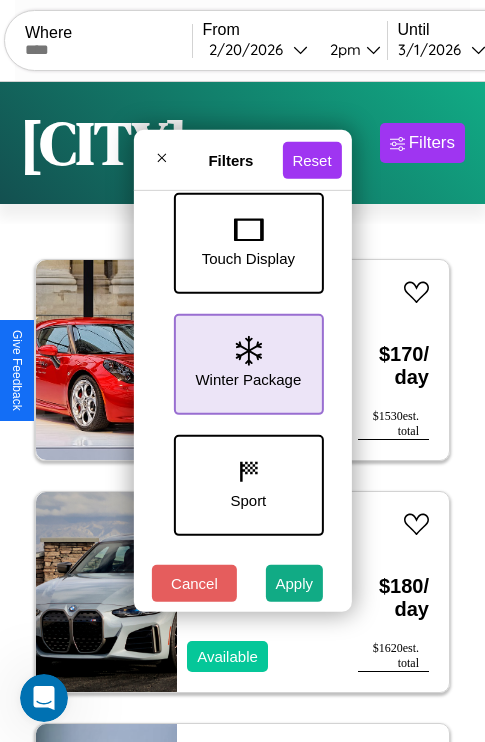 click 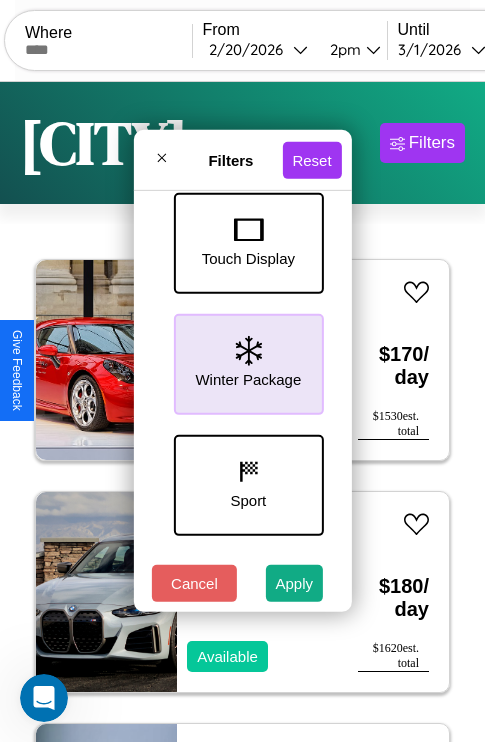 scroll, scrollTop: 0, scrollLeft: 124, axis: horizontal 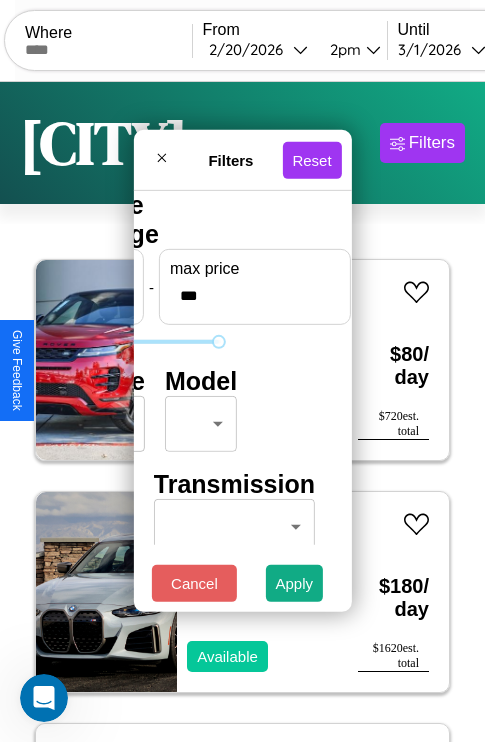 type on "***" 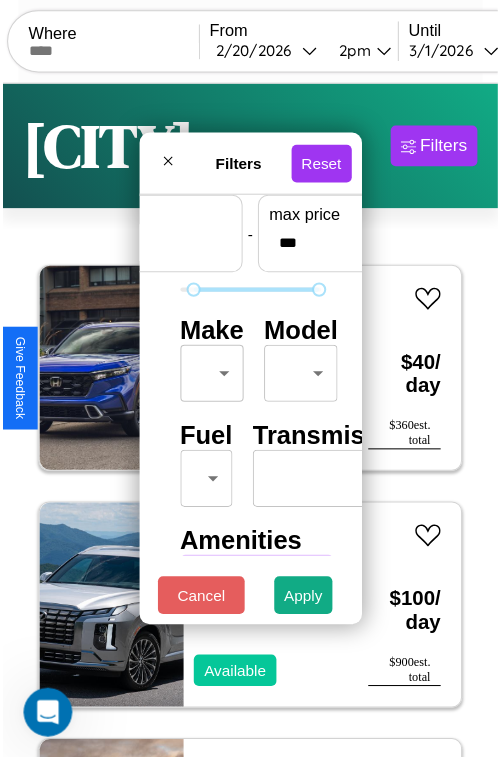 scroll, scrollTop: 59, scrollLeft: 0, axis: vertical 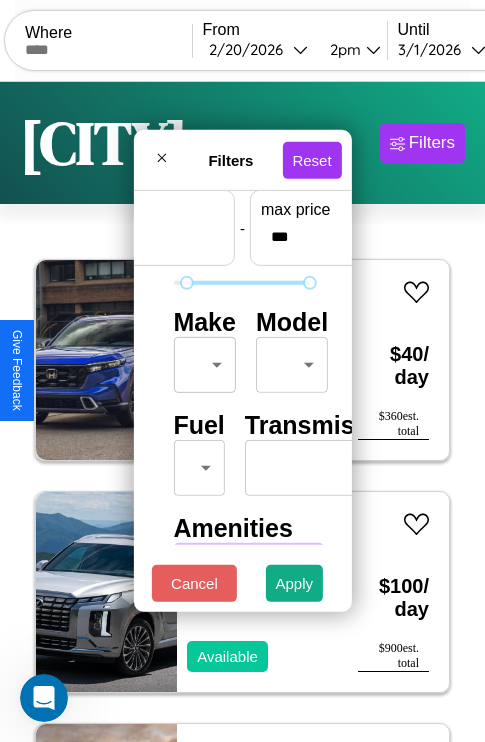 type on "**" 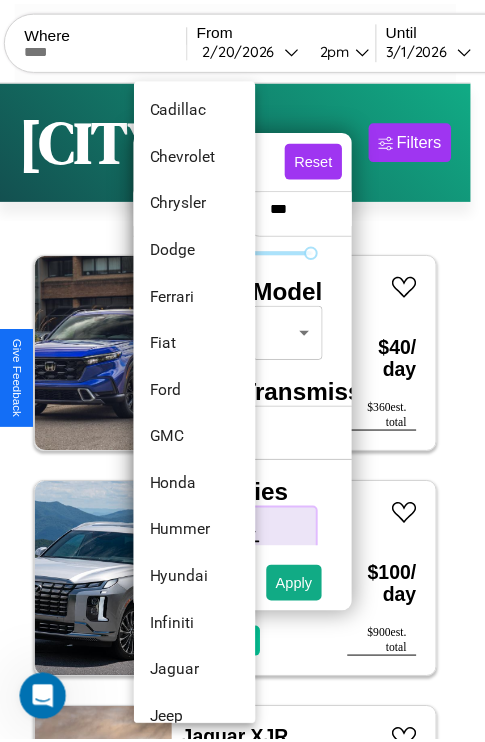 scroll, scrollTop: 710, scrollLeft: 0, axis: vertical 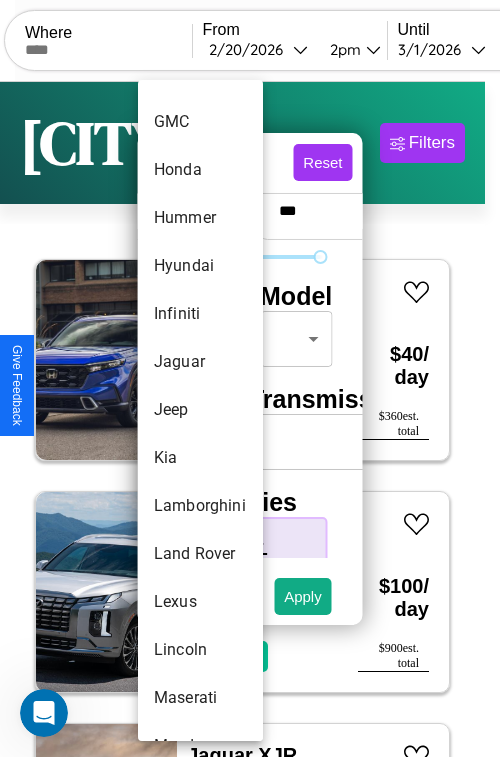 click on "Jeep" at bounding box center [200, 410] 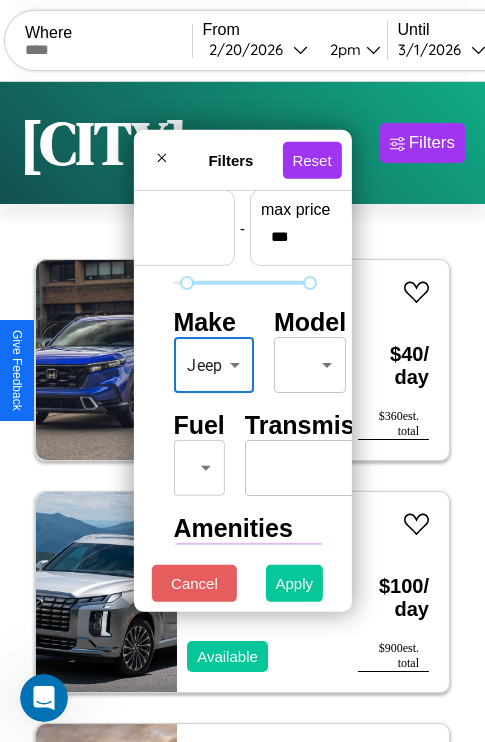 click on "Apply" at bounding box center [295, 583] 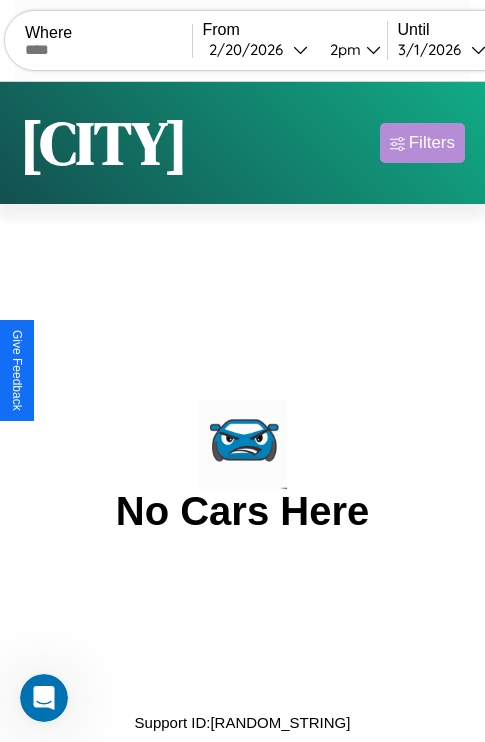 click on "Filters" at bounding box center (432, 143) 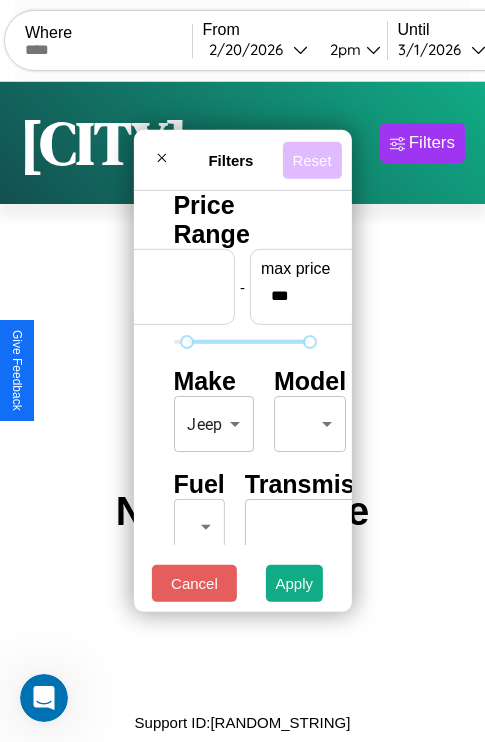 click on "Reset" at bounding box center (311, 159) 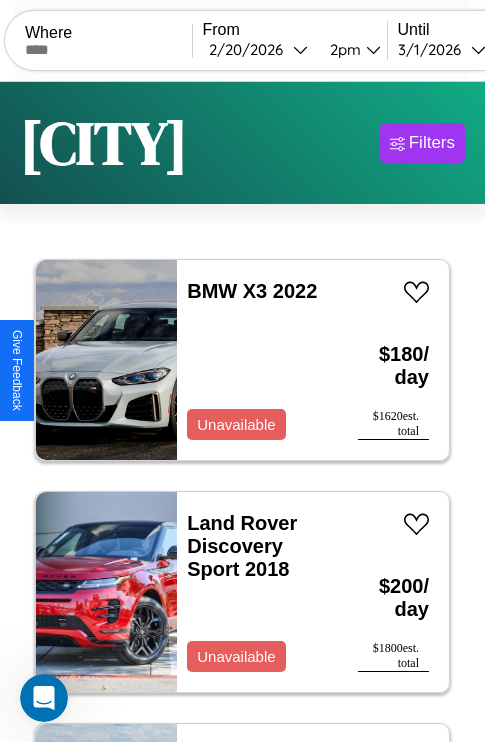 scroll, scrollTop: 95, scrollLeft: 0, axis: vertical 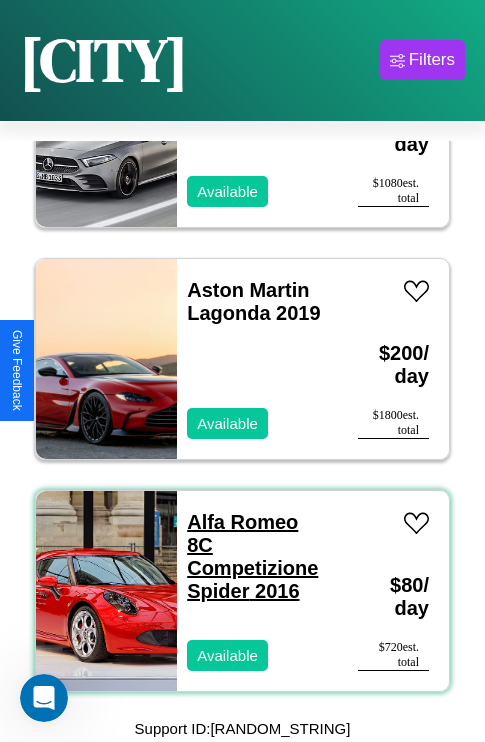 click on "[BRAND]   [MODEL]   [YEAR]" at bounding box center (252, 556) 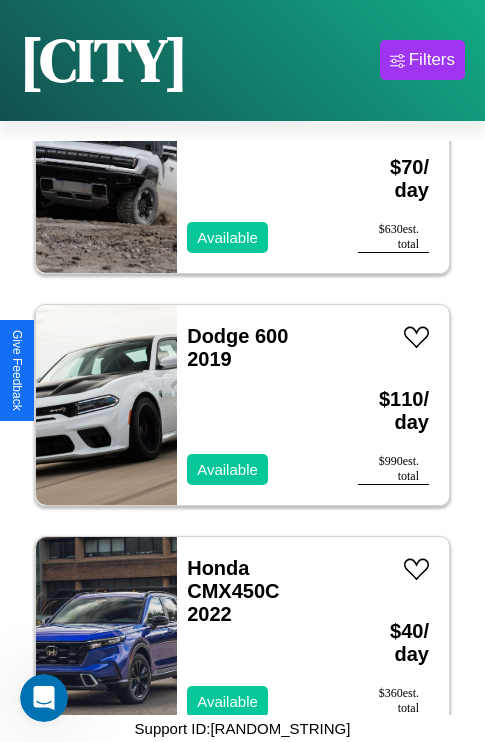 scroll, scrollTop: 3555, scrollLeft: 0, axis: vertical 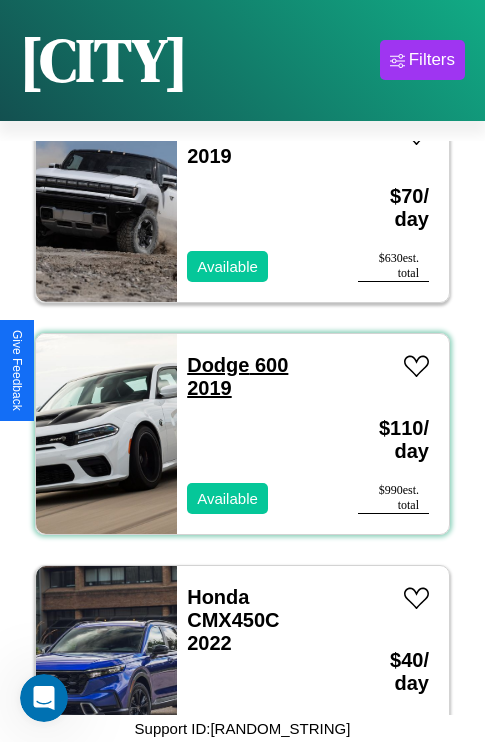 click on "[BRAND]   [MODEL]   [YEAR]" at bounding box center [237, 376] 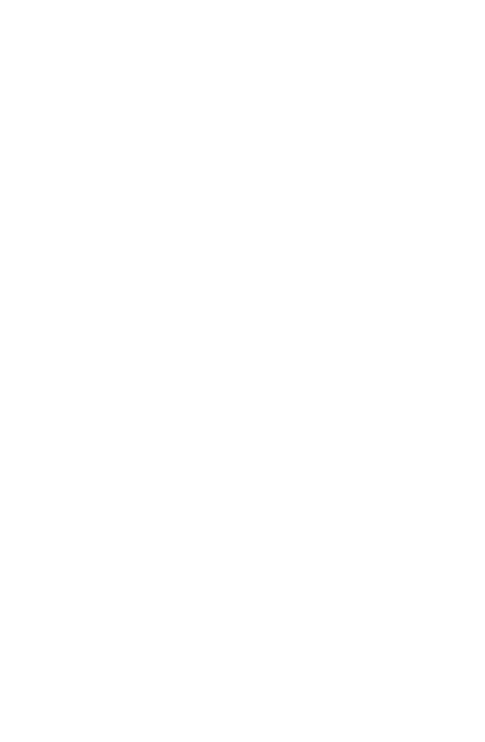 scroll, scrollTop: 0, scrollLeft: 0, axis: both 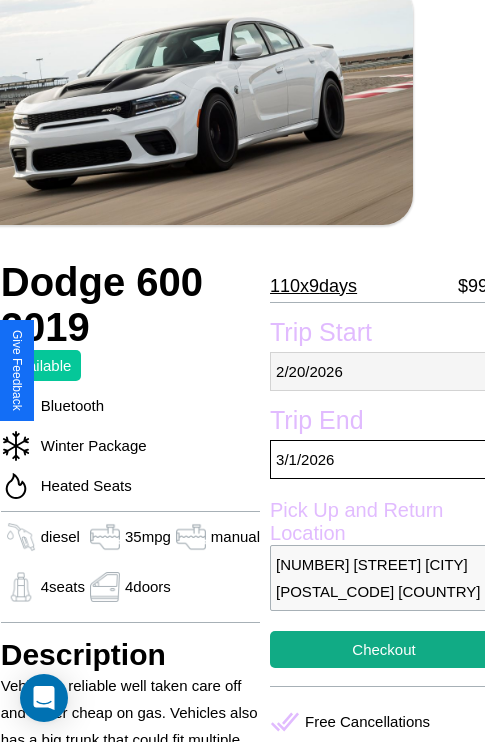 click on "[DATE]" at bounding box center (384, 371) 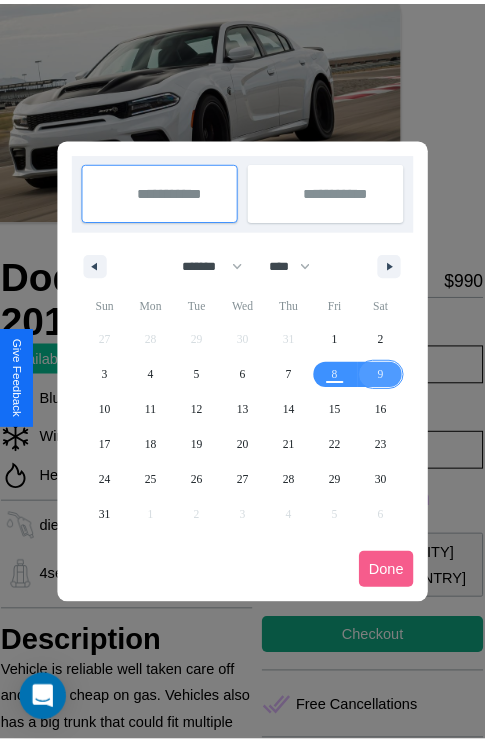 scroll, scrollTop: 0, scrollLeft: 72, axis: horizontal 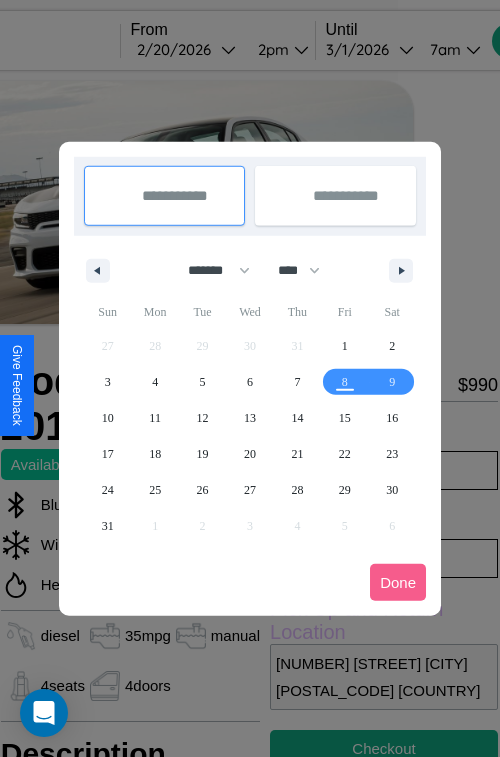 click at bounding box center [250, 378] 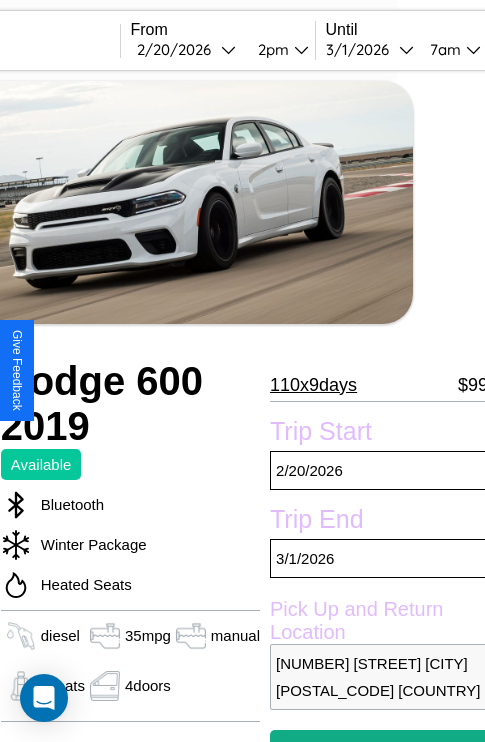 scroll, scrollTop: 33, scrollLeft: 72, axis: both 